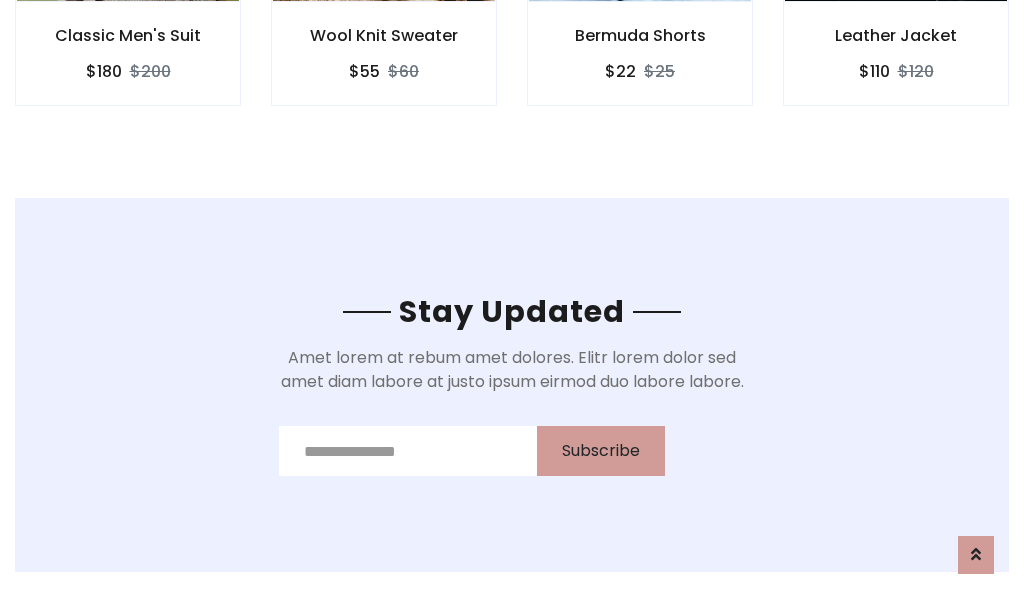 scroll, scrollTop: 0, scrollLeft: 0, axis: both 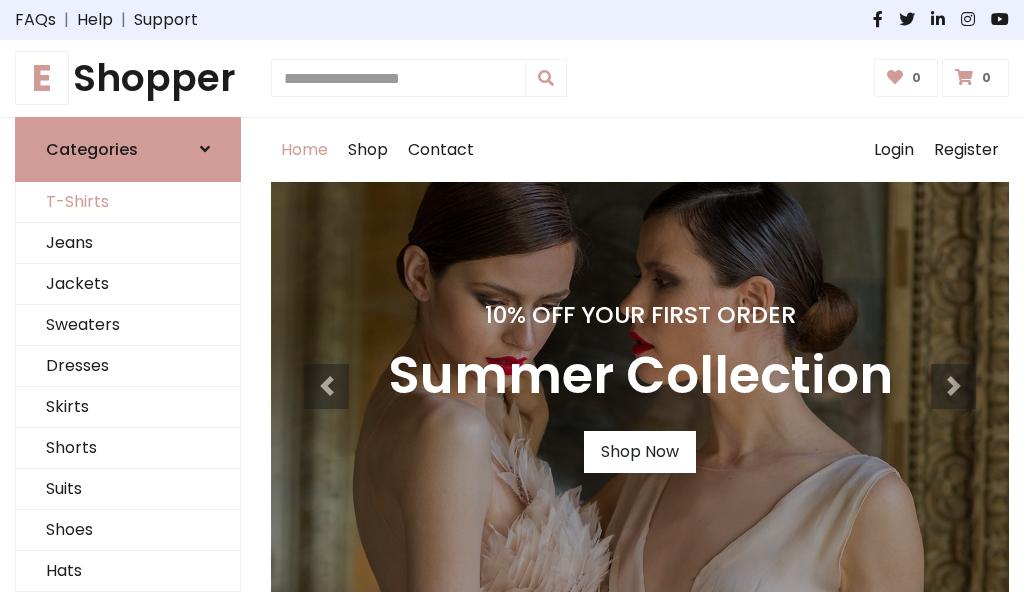 click on "T-Shirts" at bounding box center [128, 202] 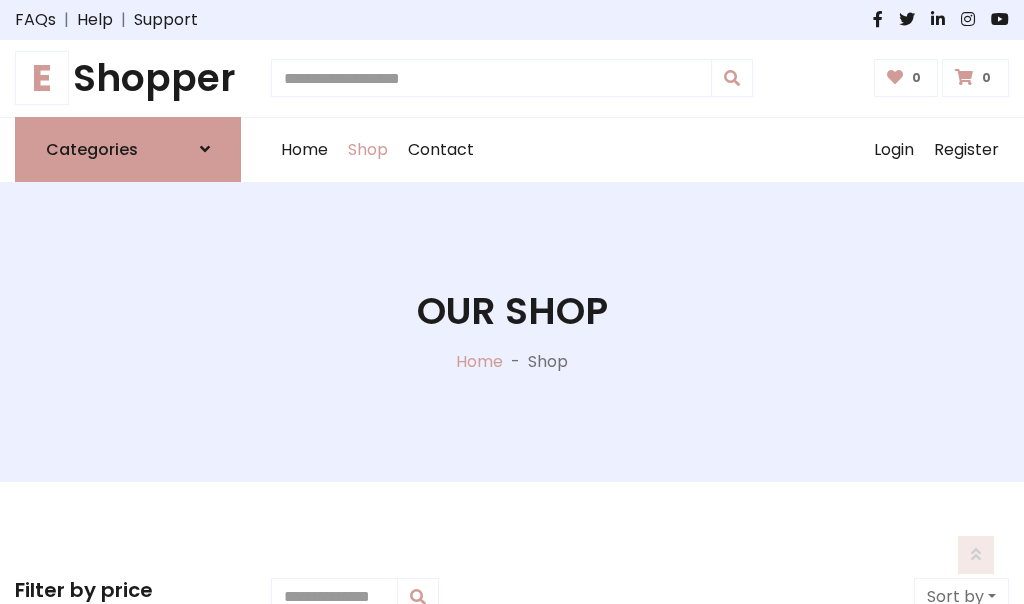 scroll, scrollTop: 485, scrollLeft: 0, axis: vertical 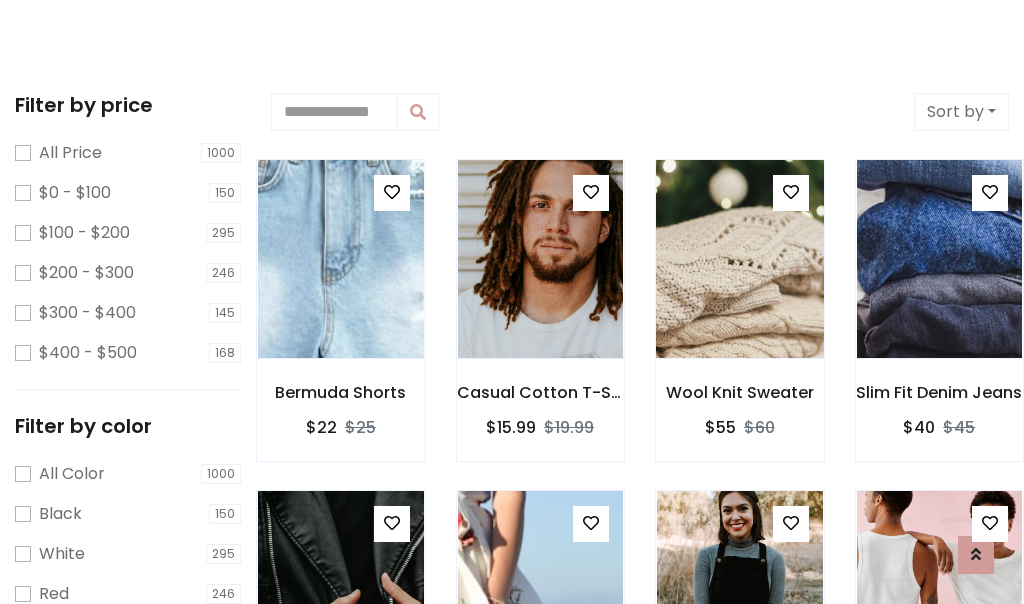 click at bounding box center (739, 259) 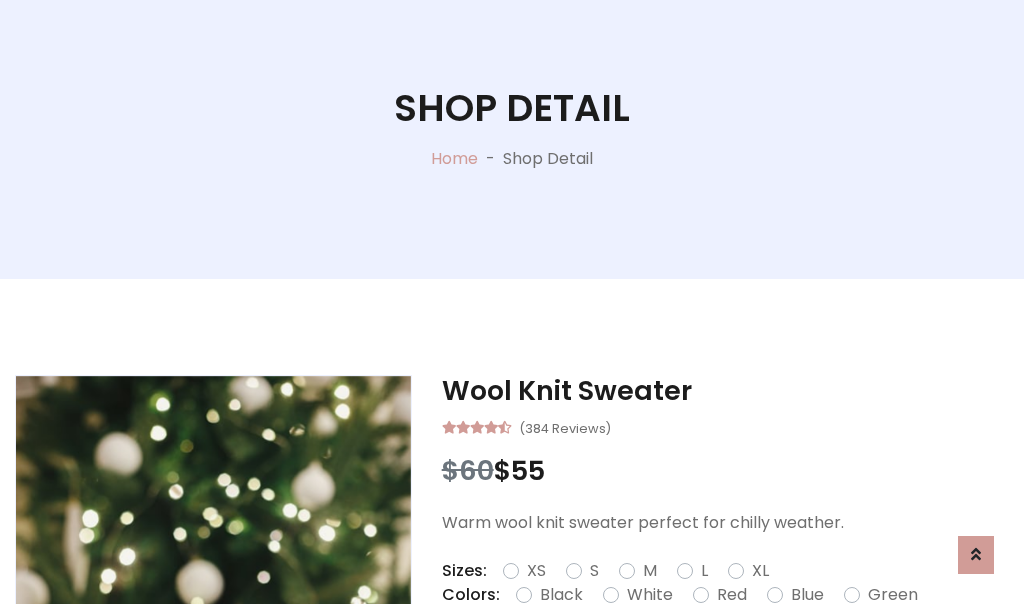 scroll, scrollTop: 365, scrollLeft: 0, axis: vertical 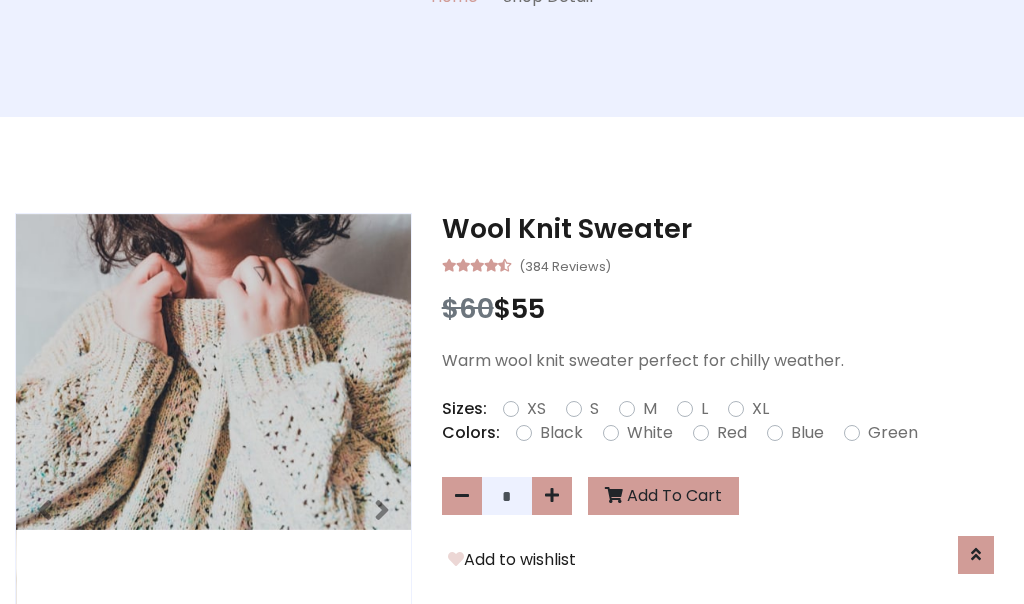 click on "XS" at bounding box center (536, 409) 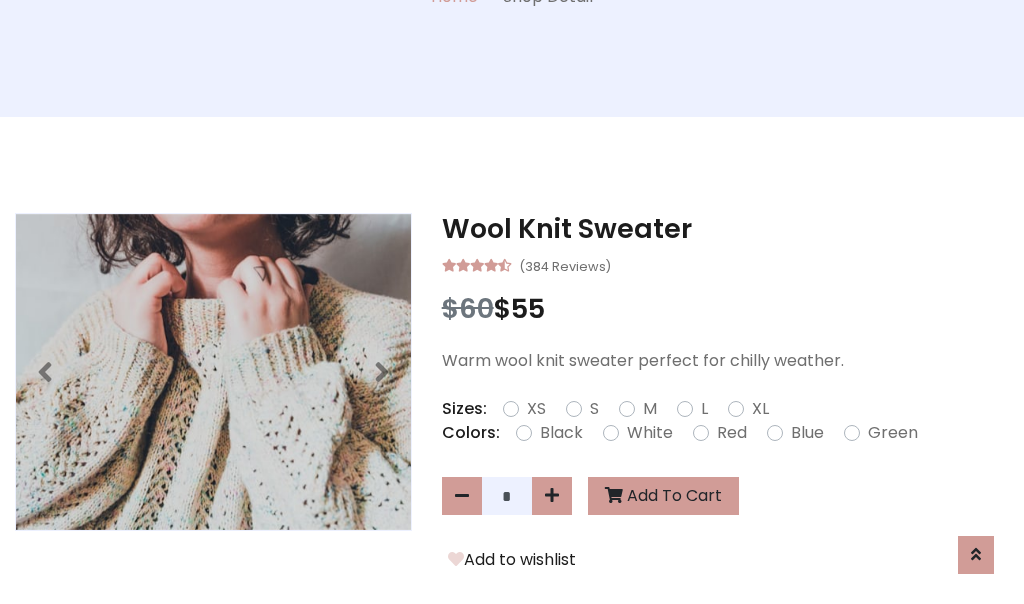 click on "White" at bounding box center (650, 433) 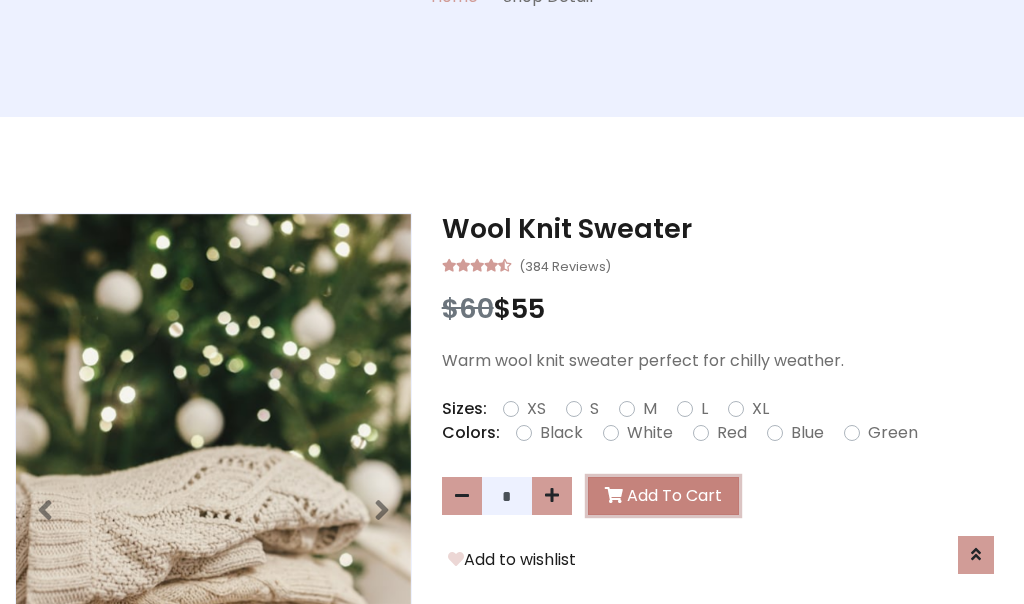 click on "Add To Cart" at bounding box center (663, 496) 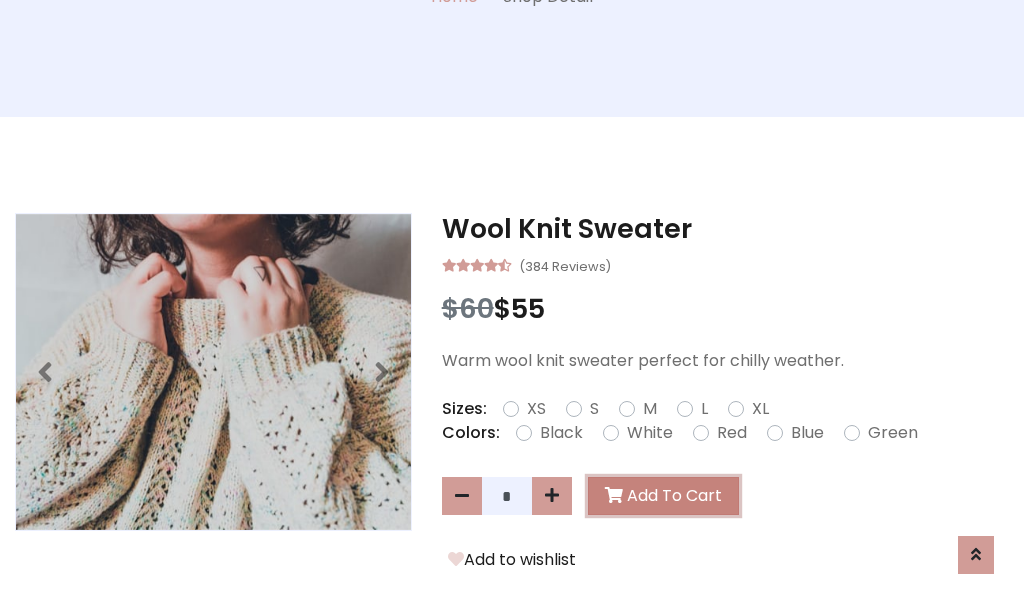 scroll, scrollTop: 0, scrollLeft: 0, axis: both 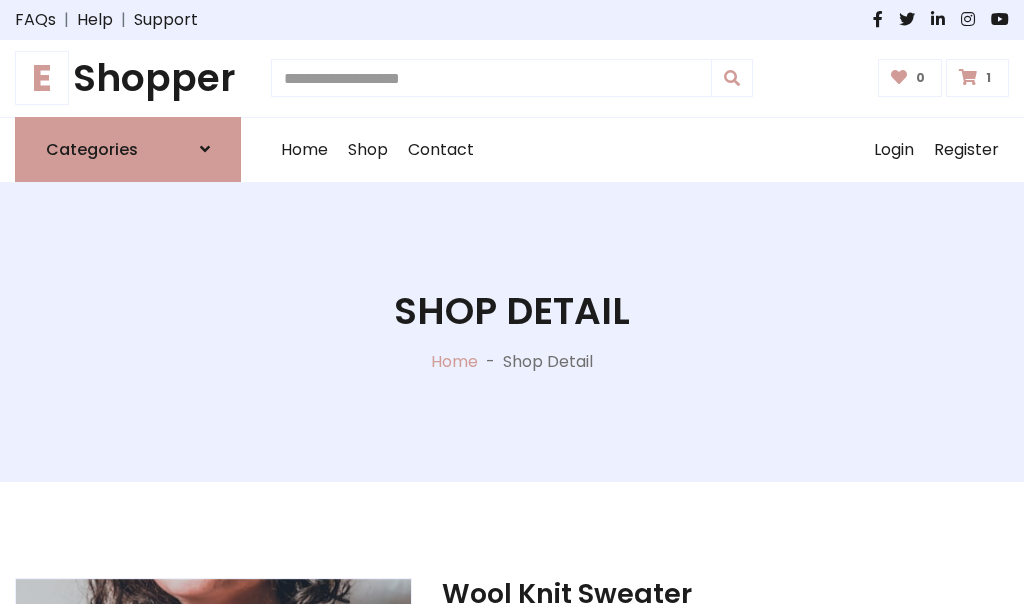 click at bounding box center (968, 77) 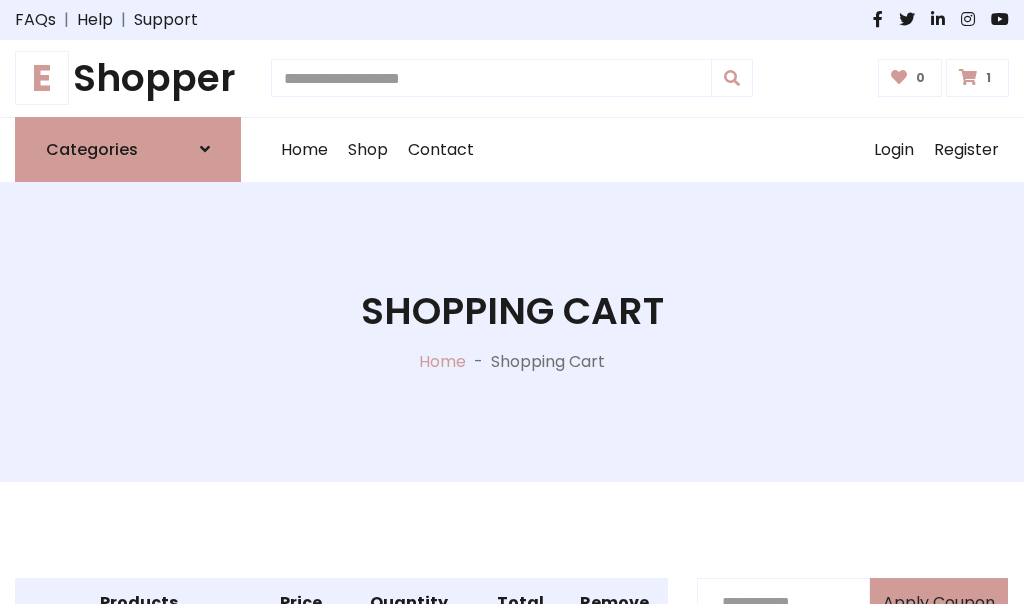 scroll, scrollTop: 468, scrollLeft: 0, axis: vertical 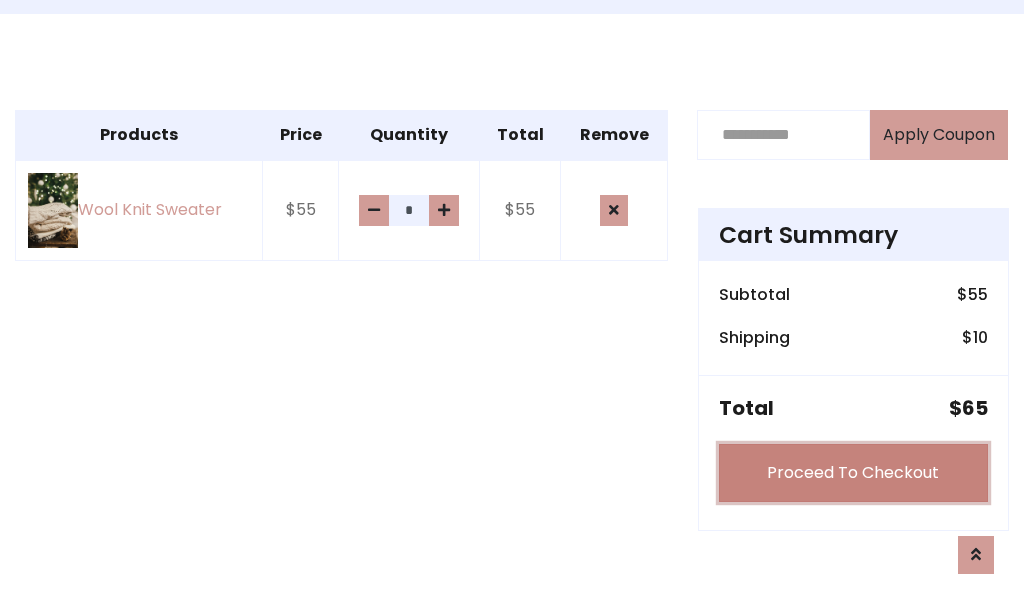 click on "Proceed To Checkout" at bounding box center [853, 473] 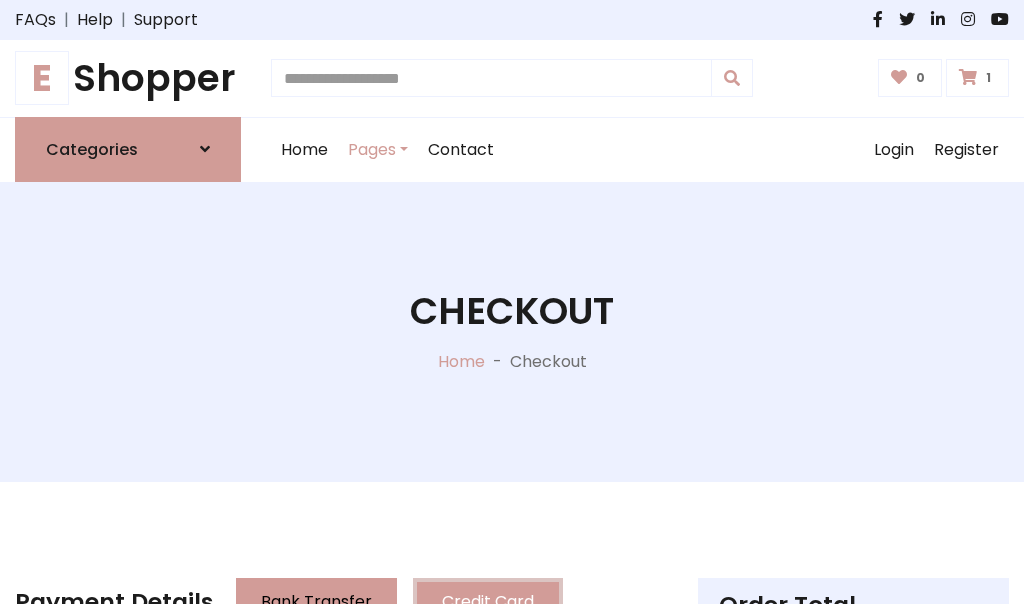 scroll, scrollTop: 0, scrollLeft: 0, axis: both 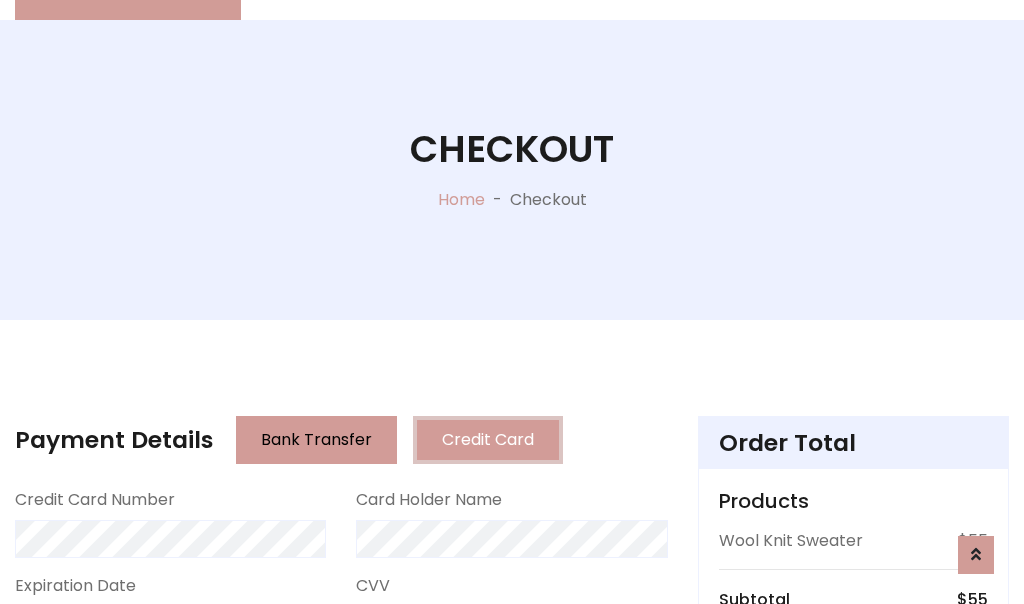 click on "Go to shipping" at bounding box center (853, 856) 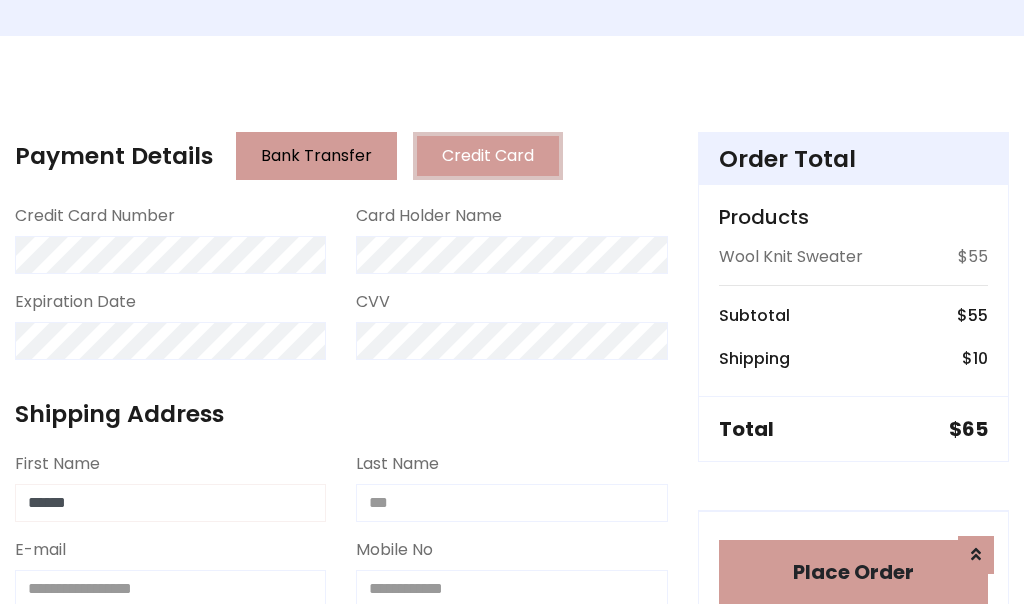 type on "******" 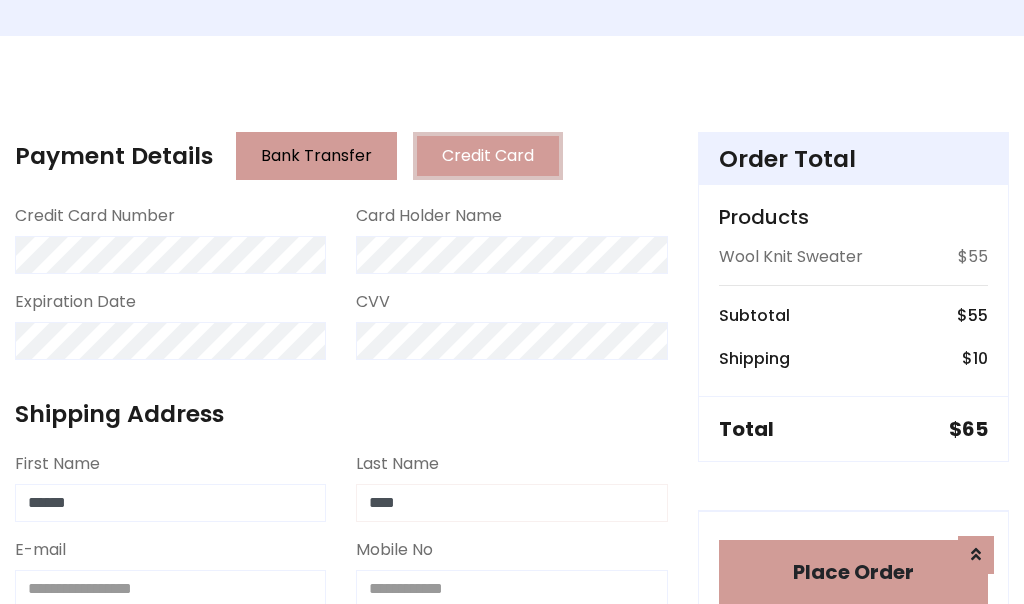type on "****" 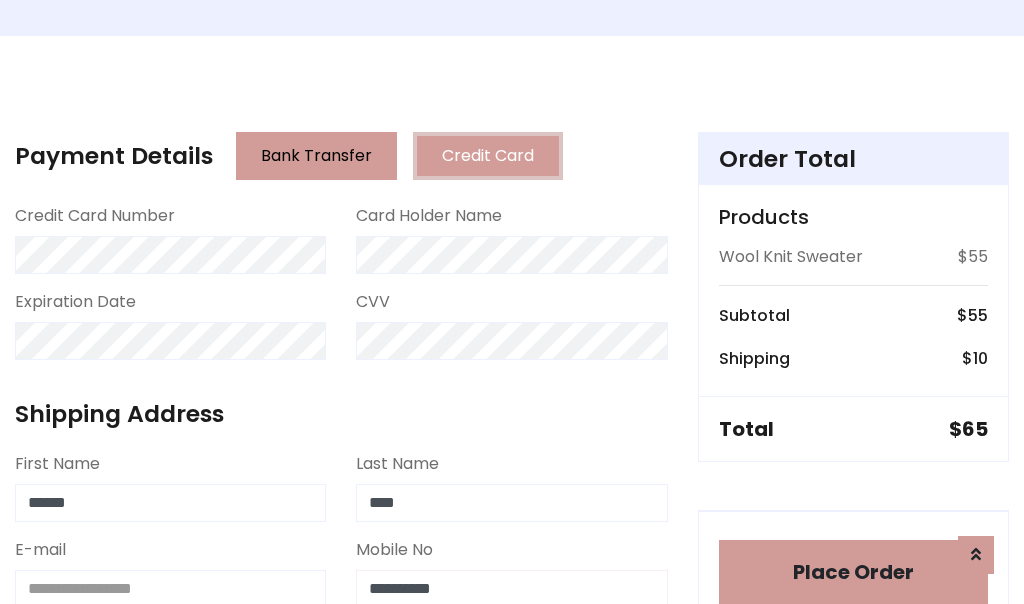scroll, scrollTop: 450, scrollLeft: 0, axis: vertical 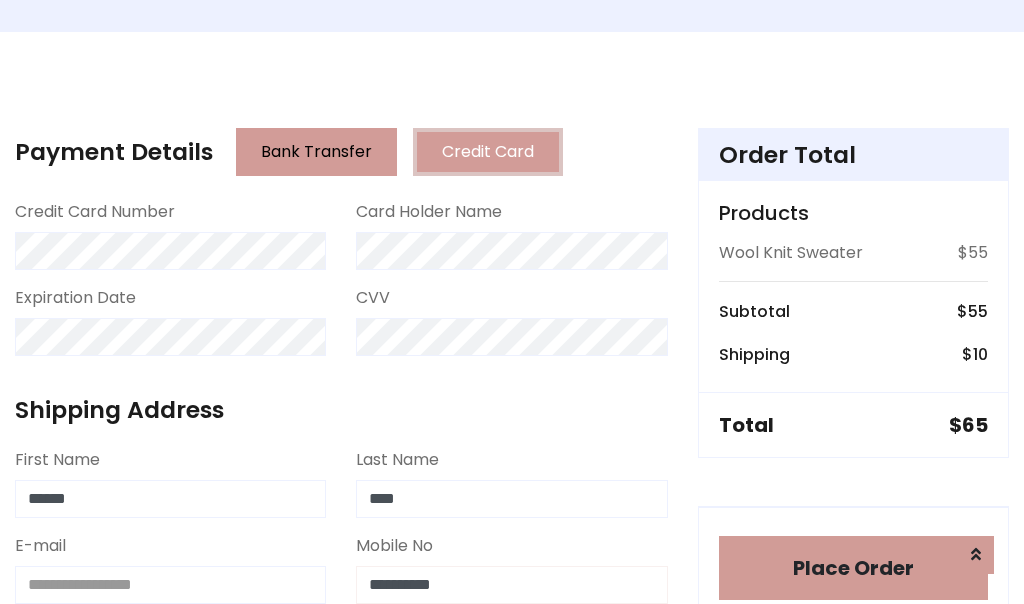 type on "**********" 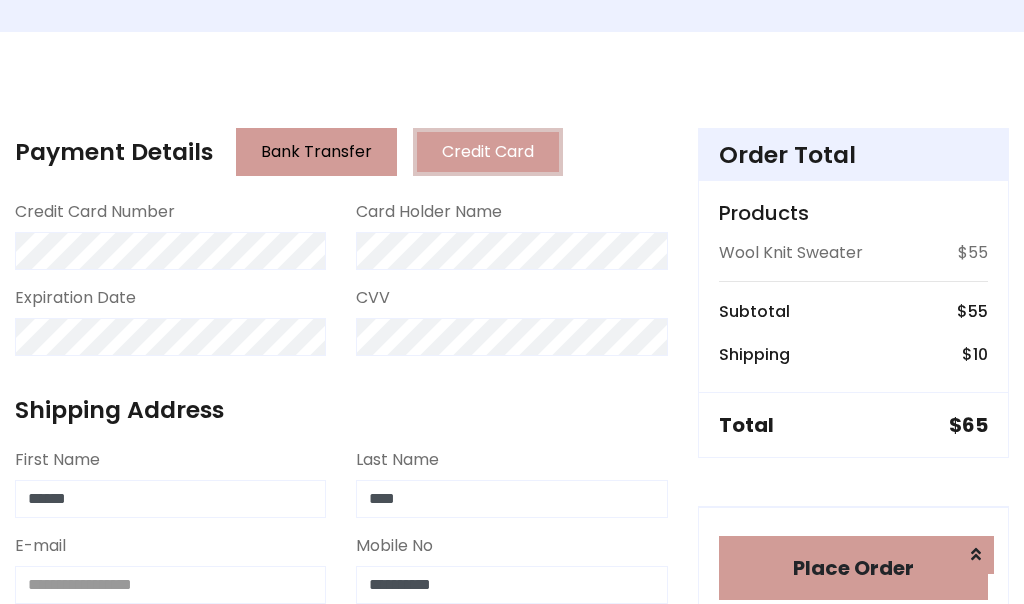 scroll, scrollTop: 819, scrollLeft: 0, axis: vertical 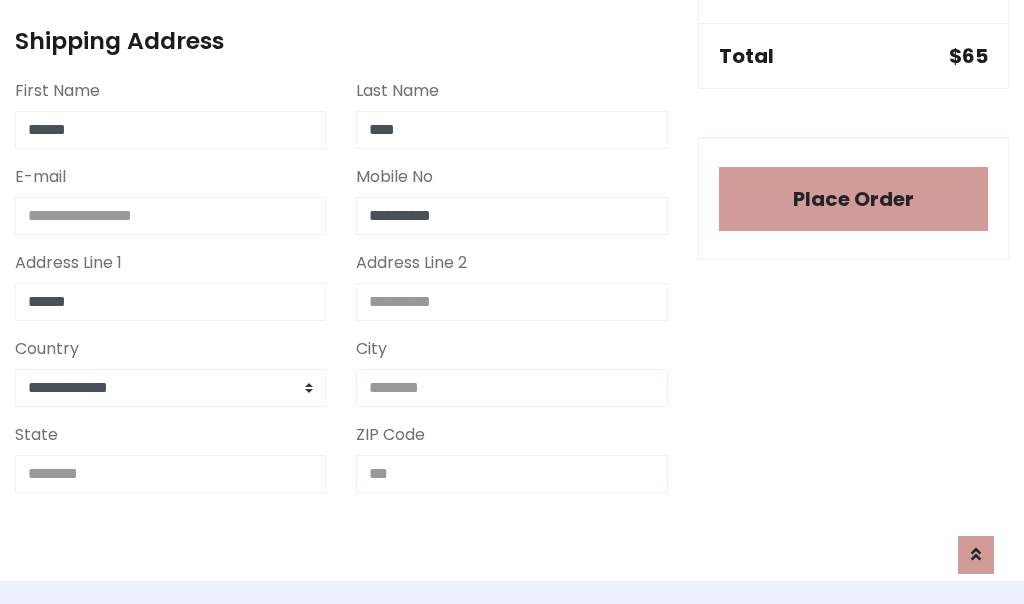 type on "******" 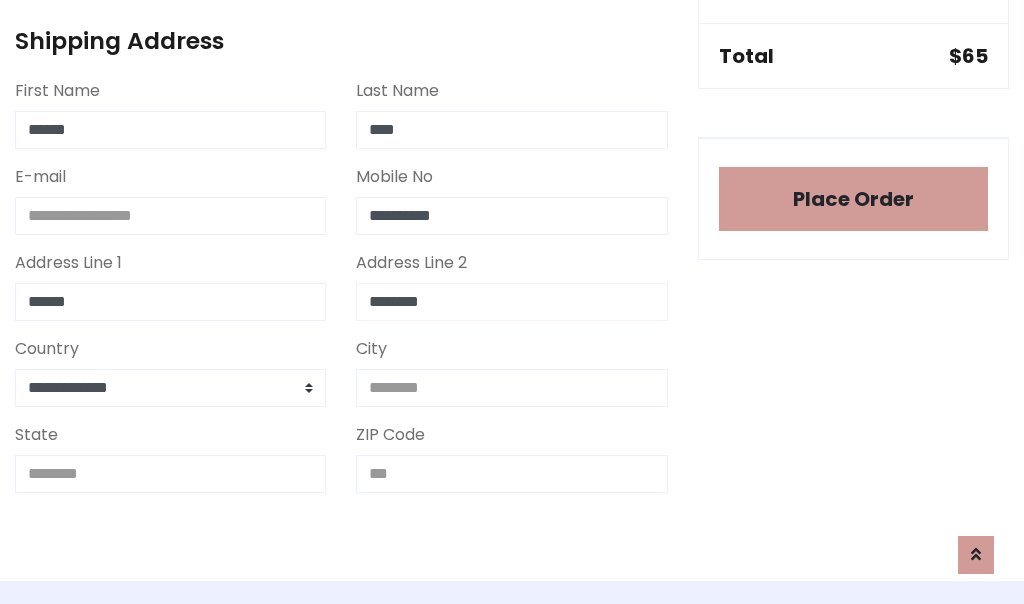 type on "********" 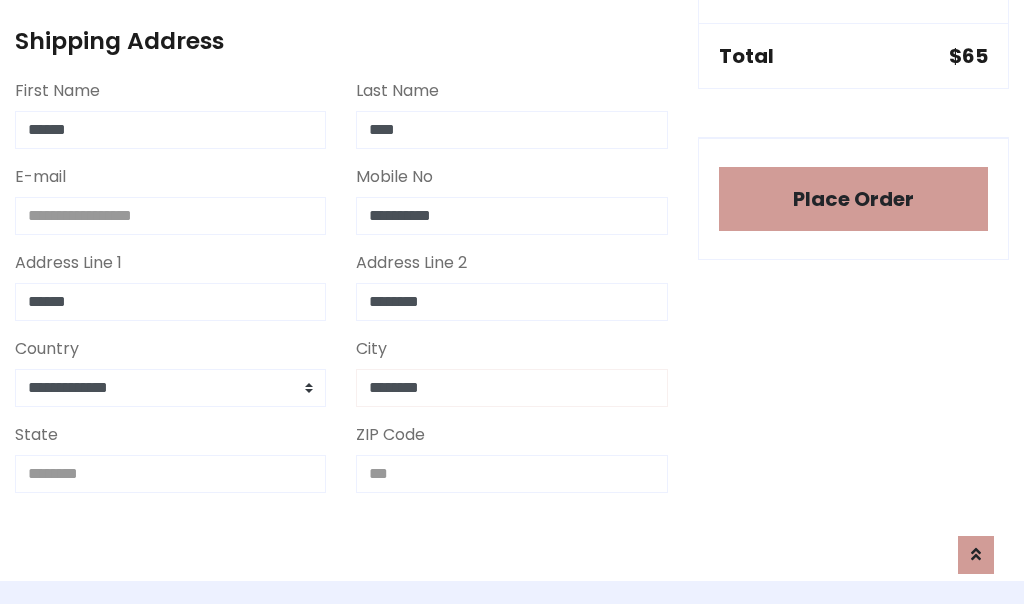 type on "********" 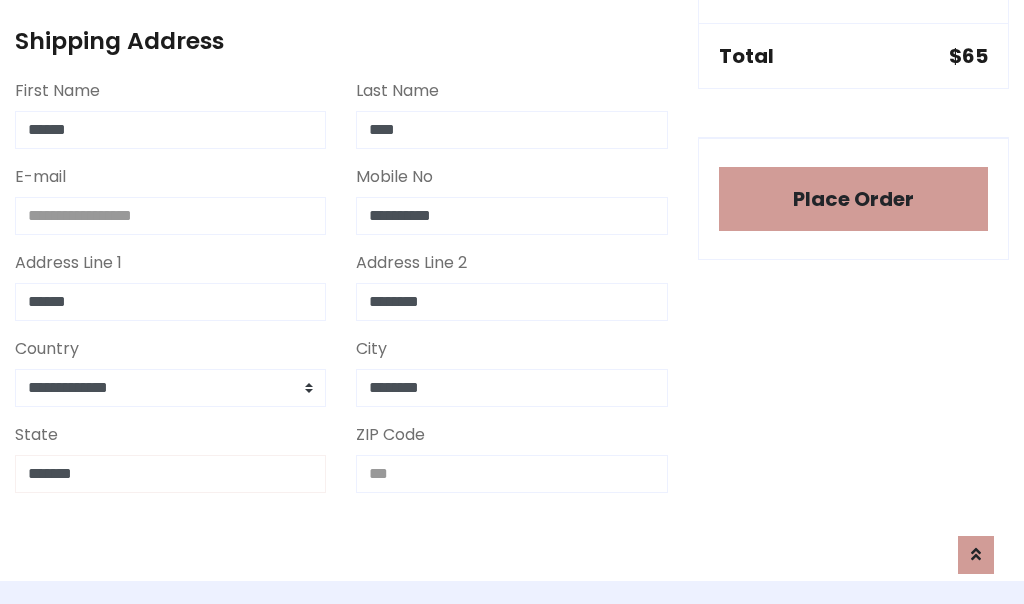 type on "*******" 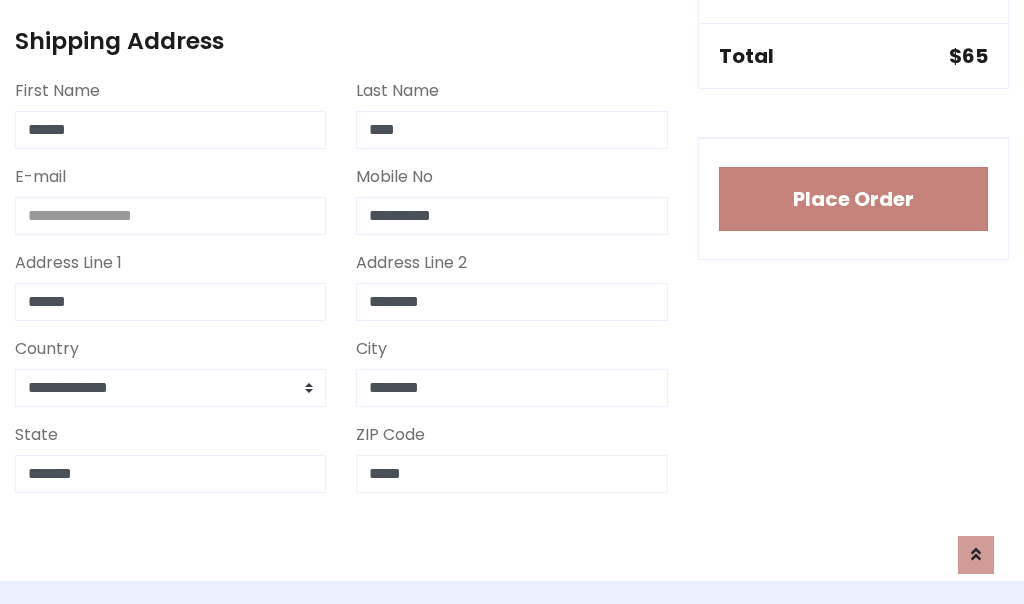 type on "*****" 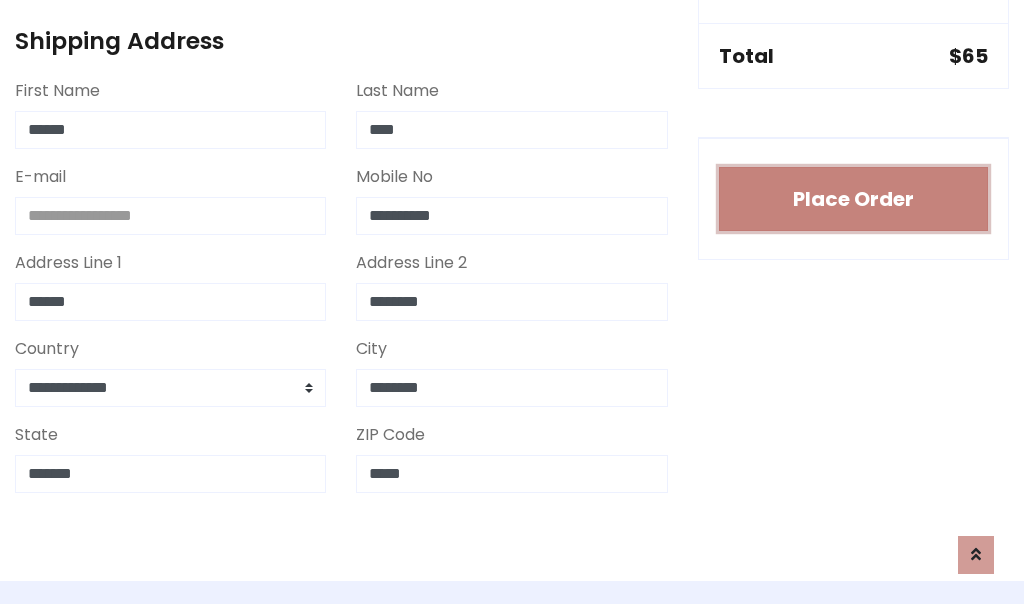 click on "Place Order" at bounding box center (853, 199) 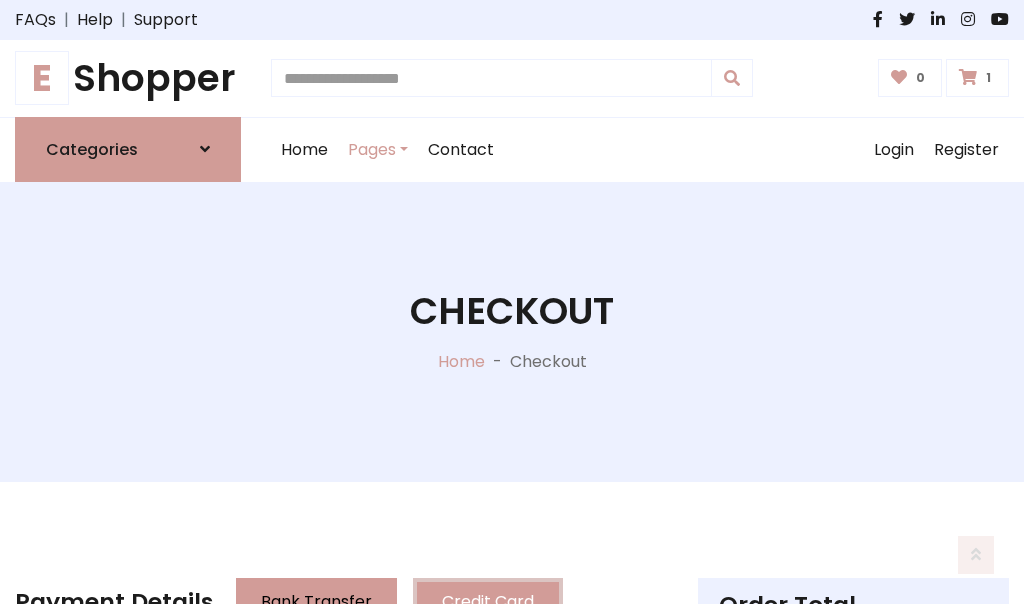 scroll, scrollTop: 896, scrollLeft: 0, axis: vertical 